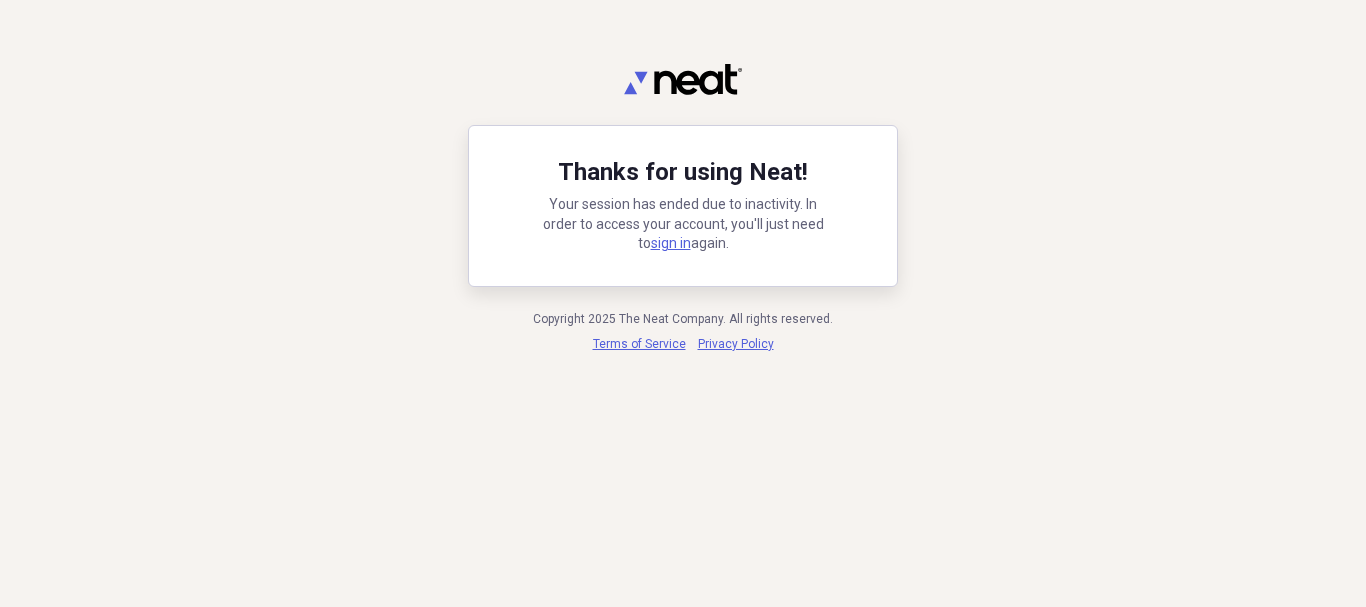scroll, scrollTop: 0, scrollLeft: 0, axis: both 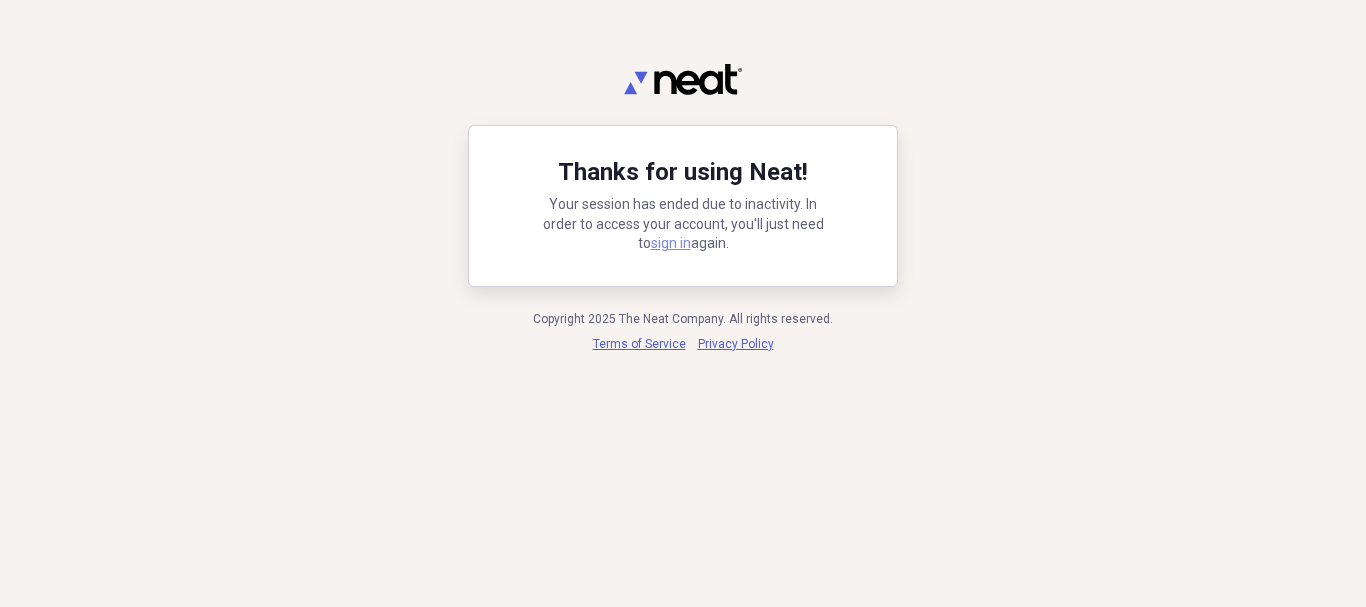 click on "sign in" at bounding box center (671, 243) 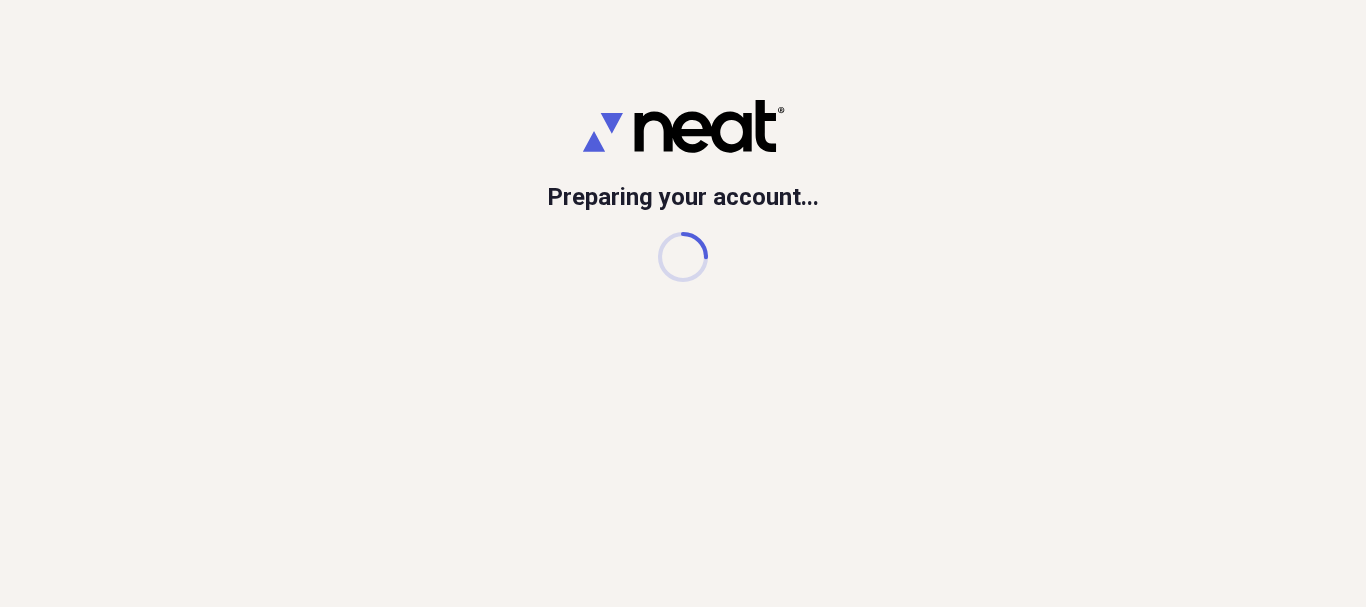 scroll, scrollTop: 0, scrollLeft: 0, axis: both 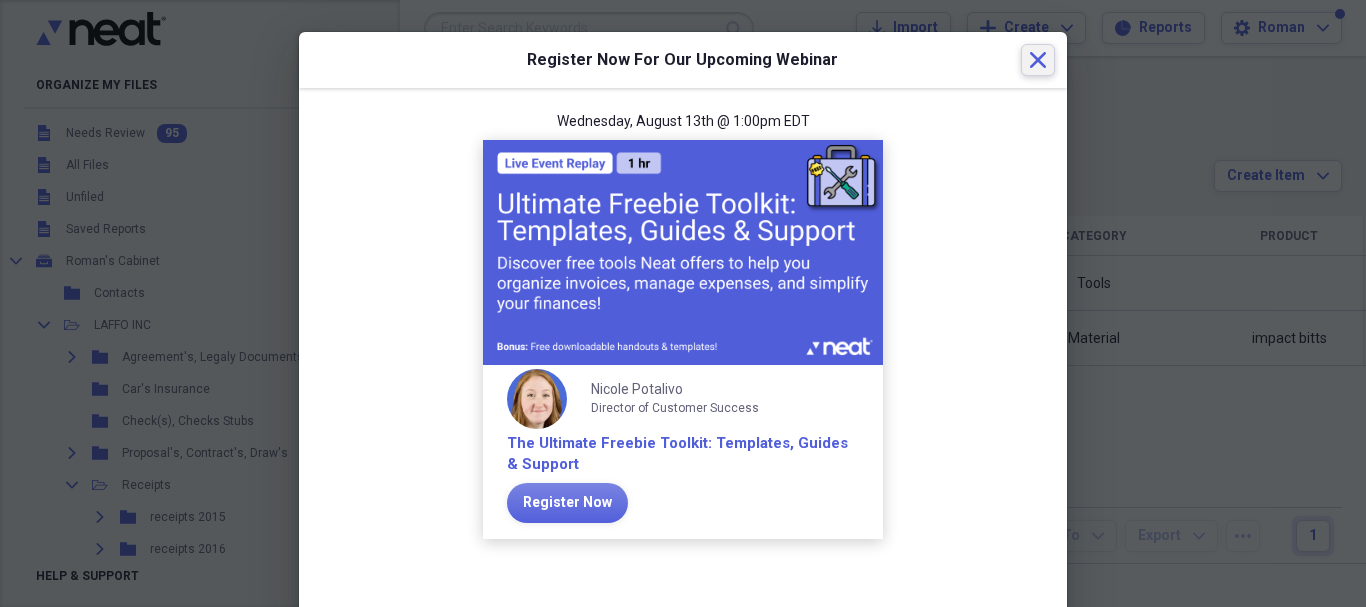 click on "Close" 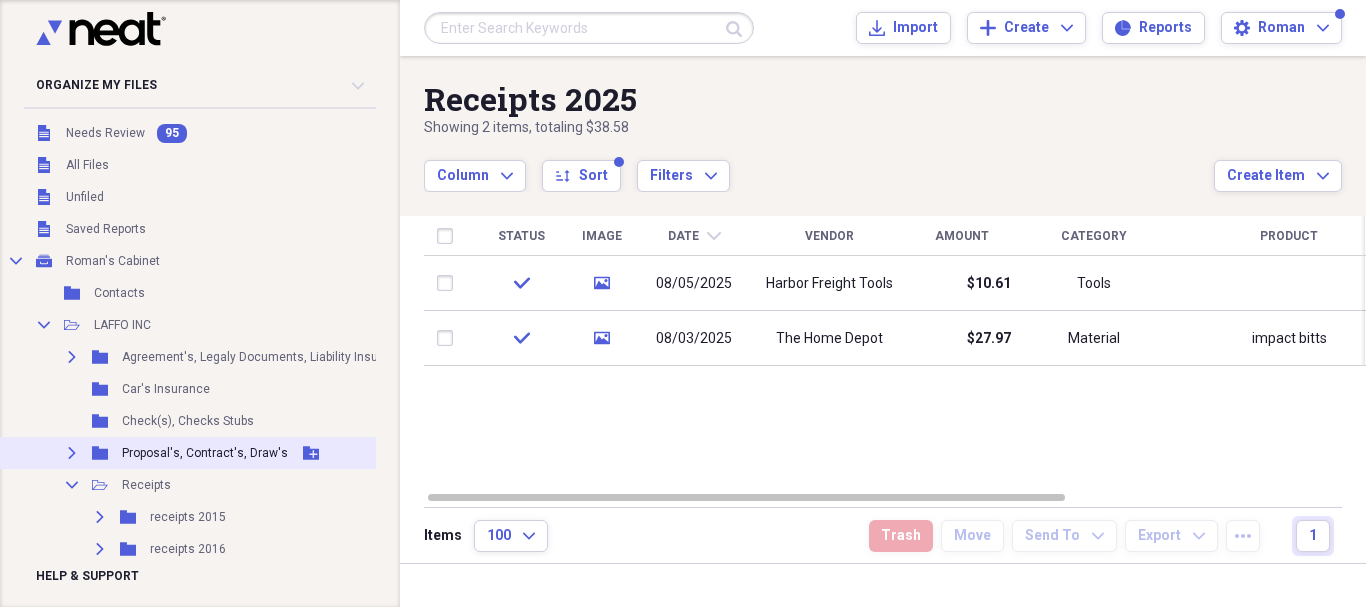 click on "Proposal's, Contract's, Draw's" at bounding box center (205, 453) 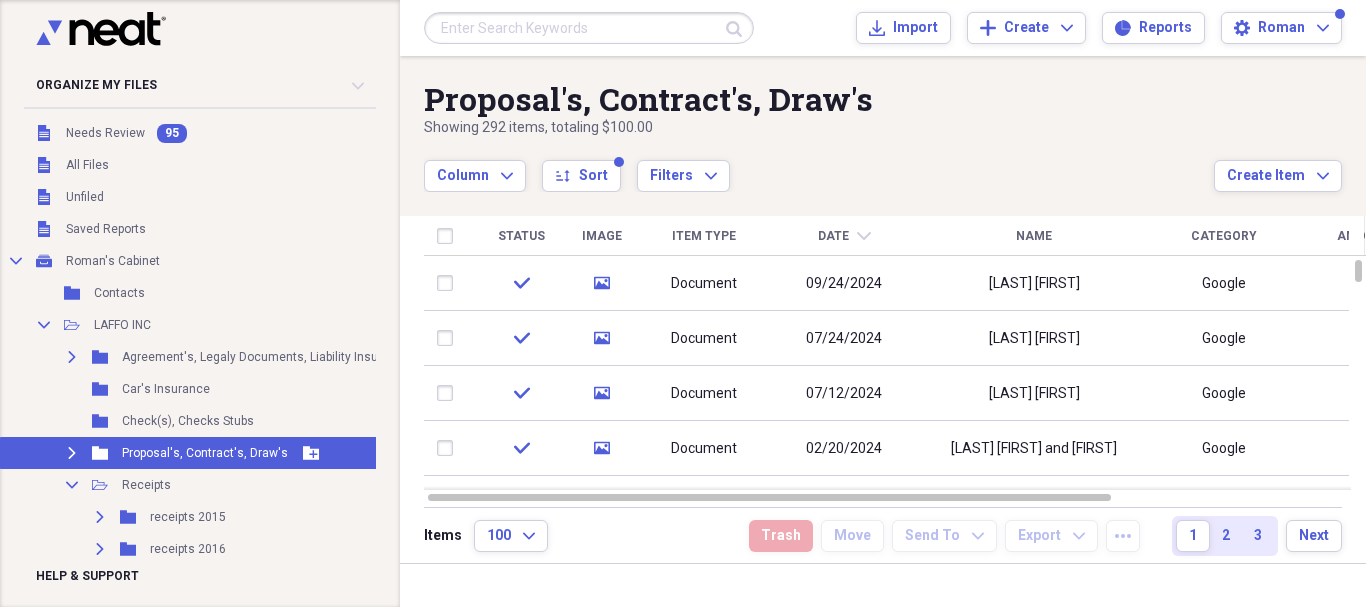 click on "Expand" at bounding box center [72, 453] 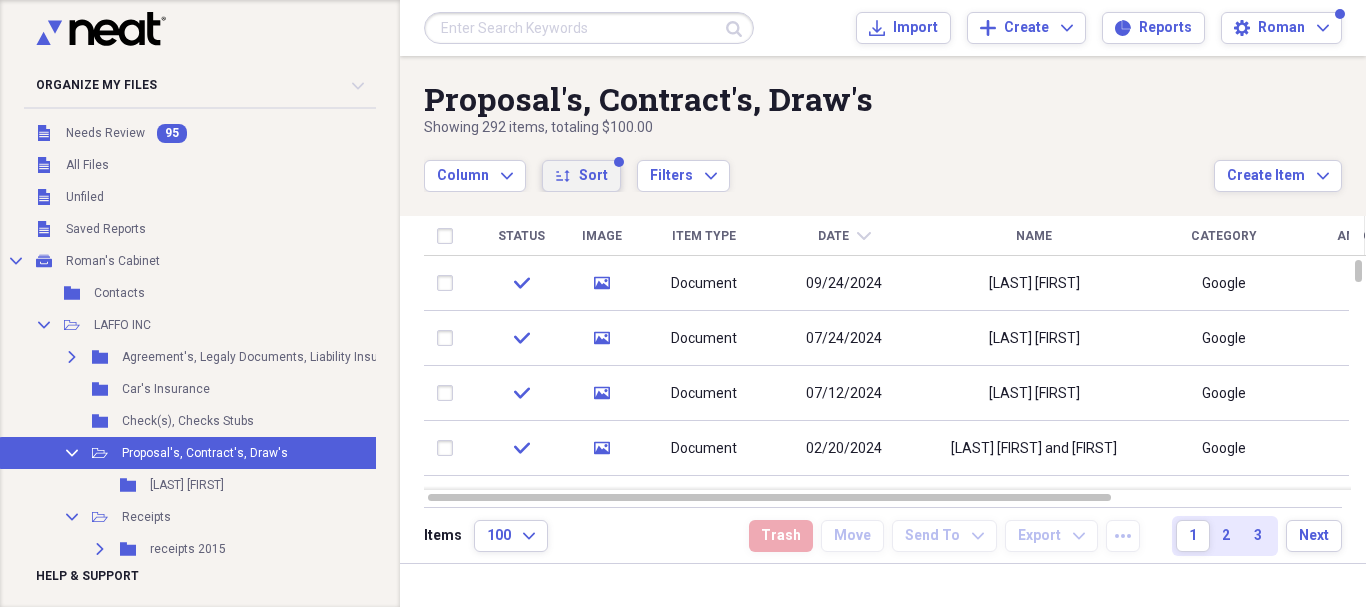 click on "Sort" at bounding box center (593, 176) 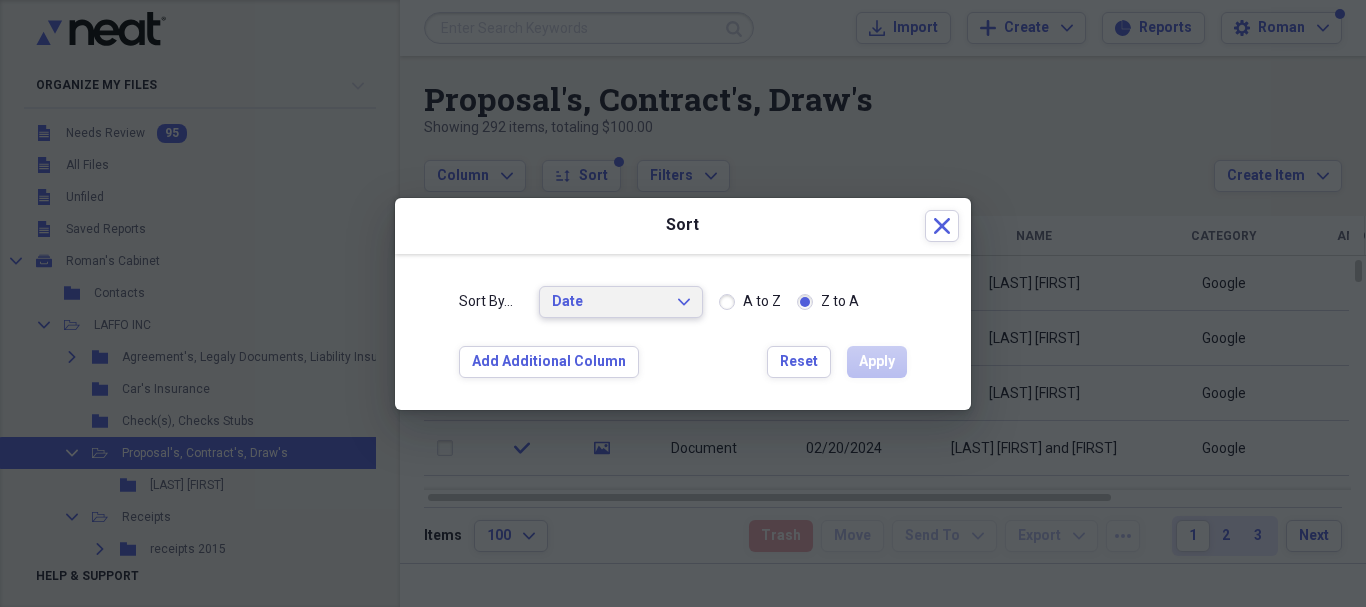 click on "Expand" 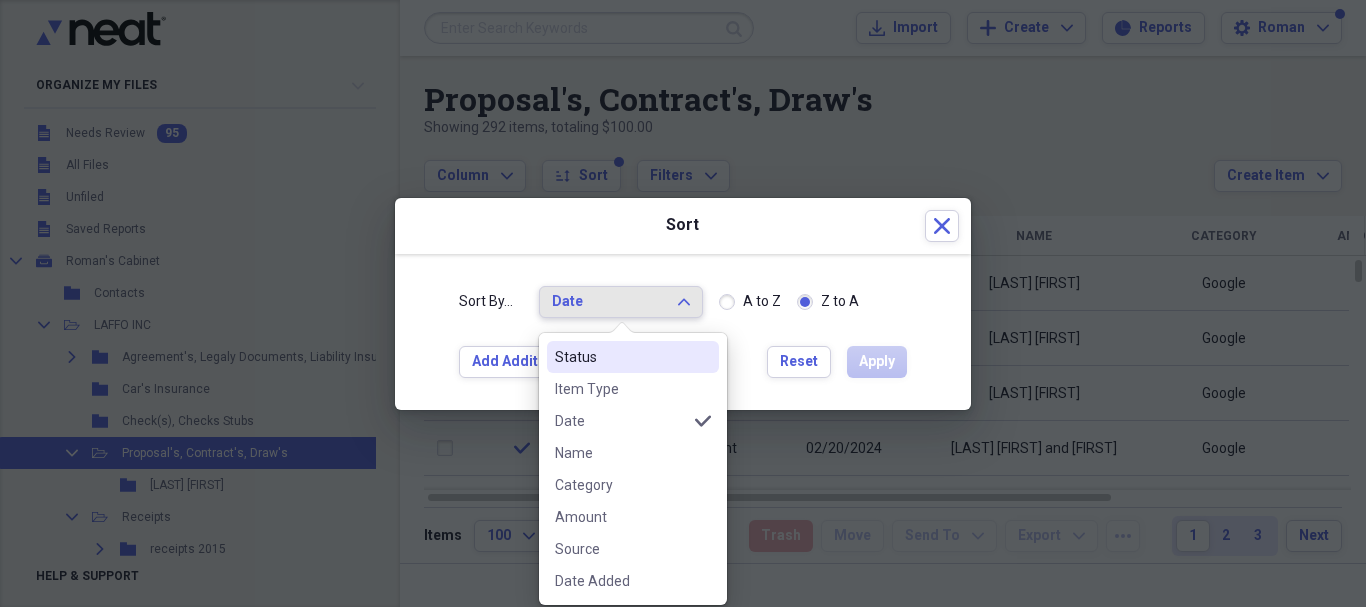 click on "Status" at bounding box center (621, 357) 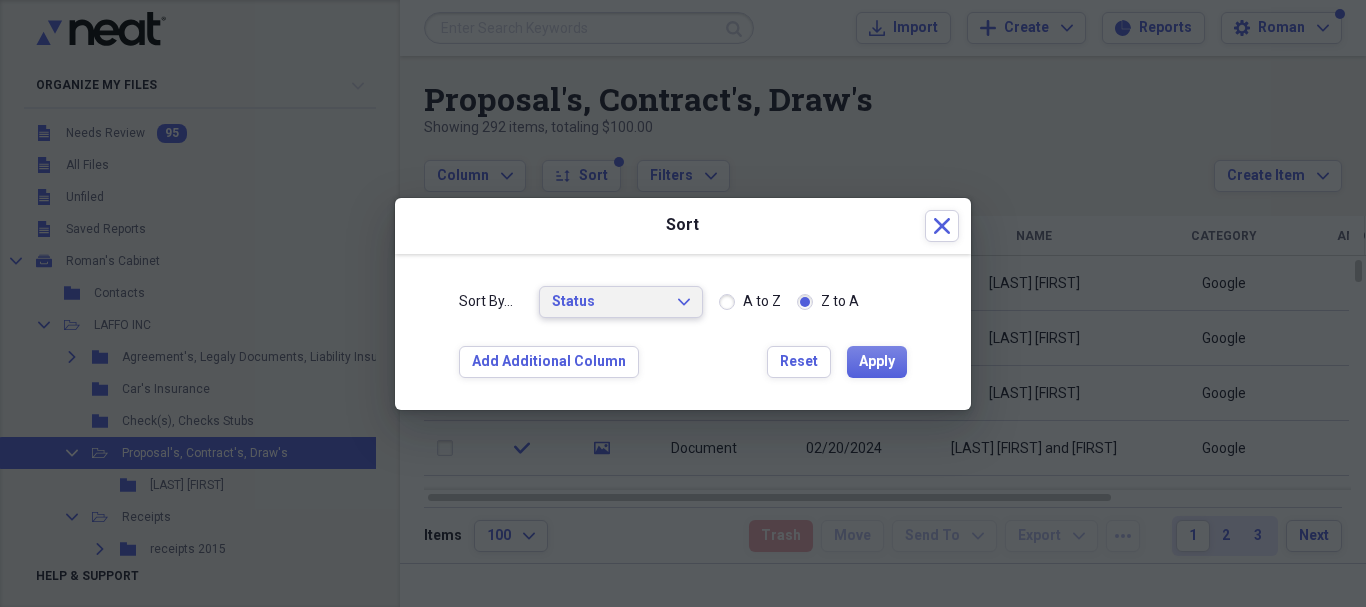 click on "Expand" 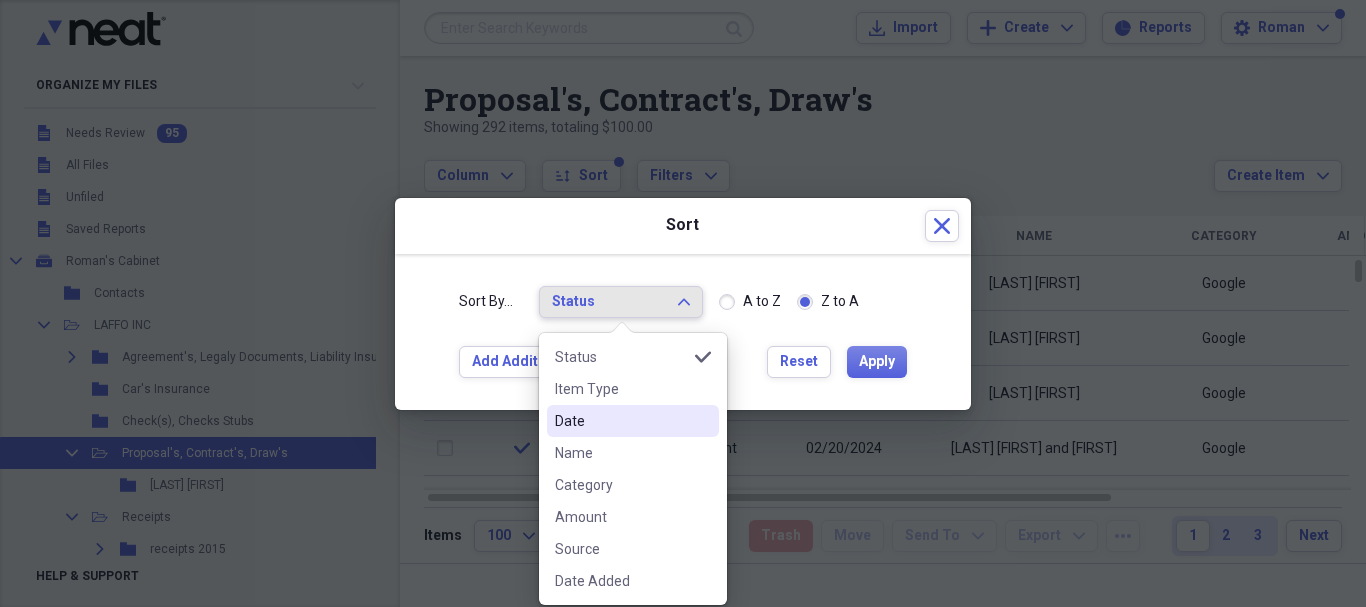 click on "Date" at bounding box center (621, 421) 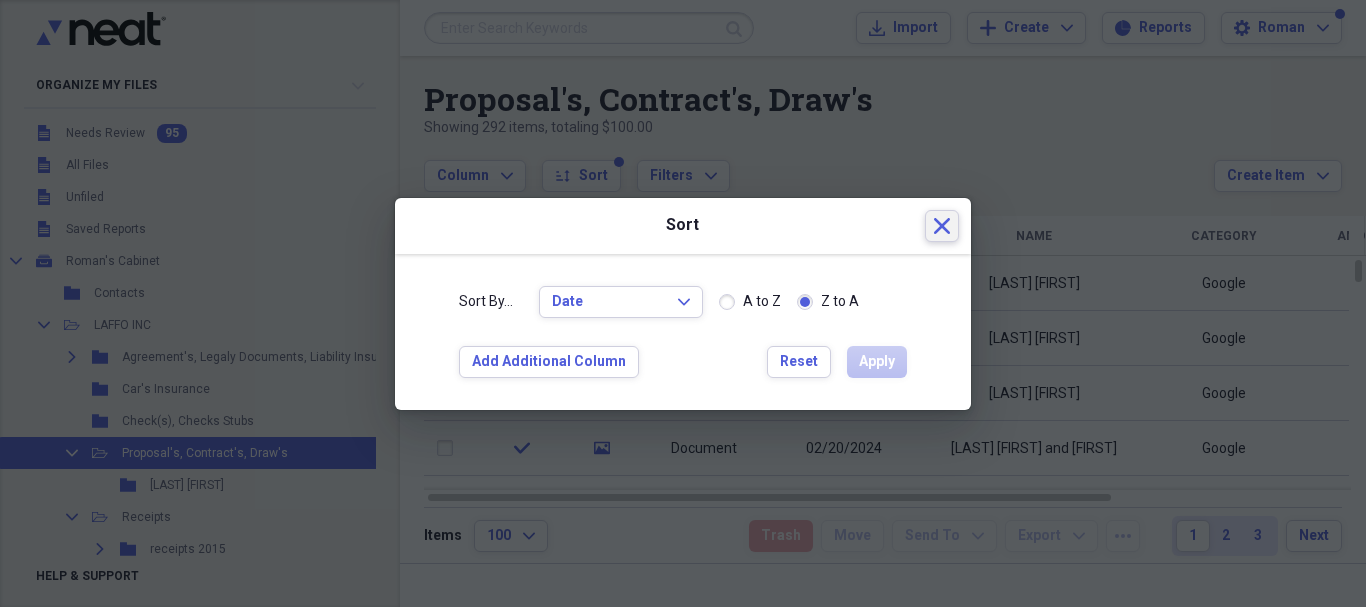 click on "Close" 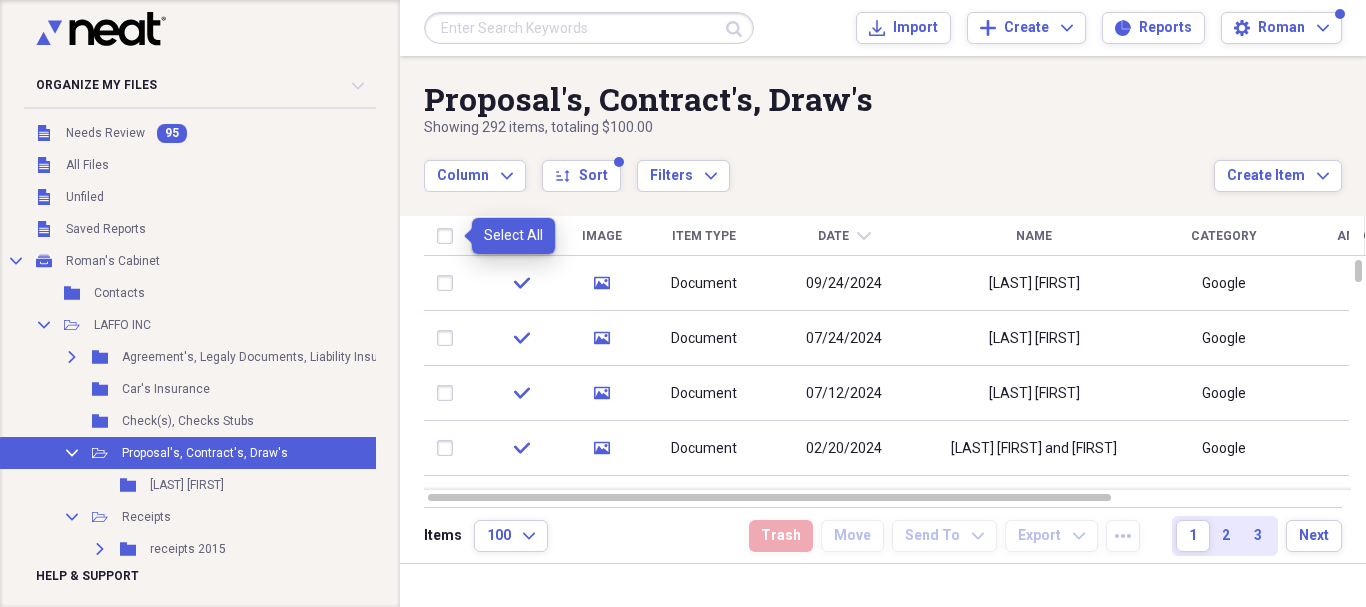 click at bounding box center [449, 236] 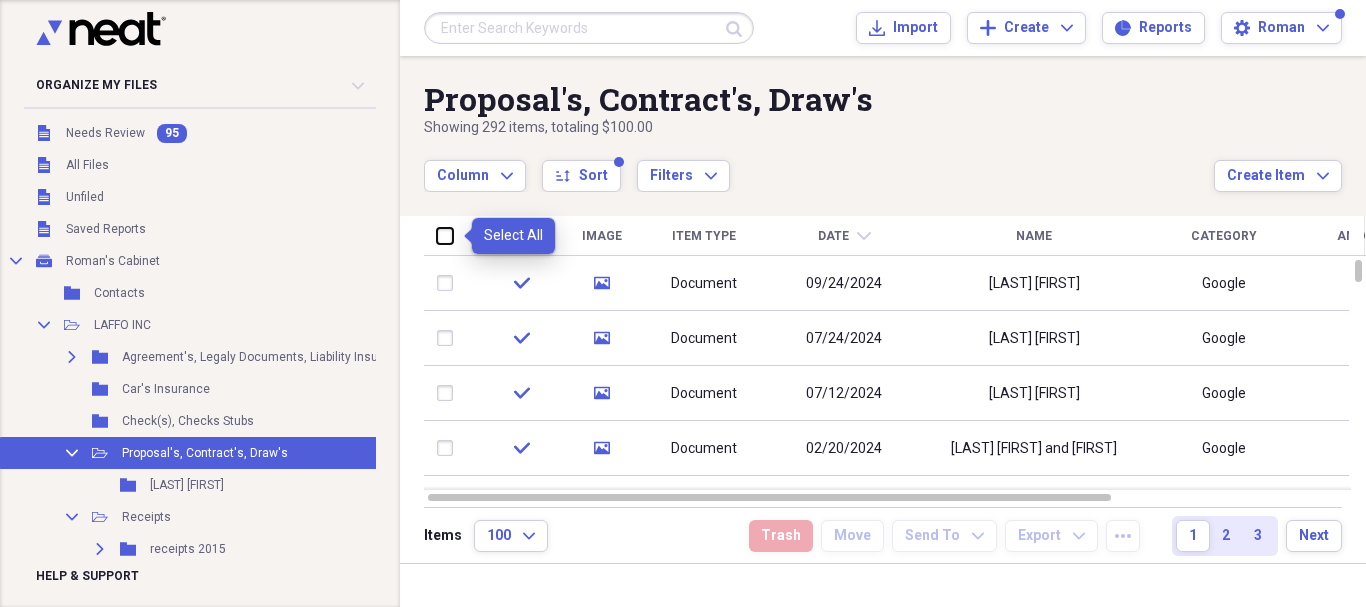 click at bounding box center (437, 235) 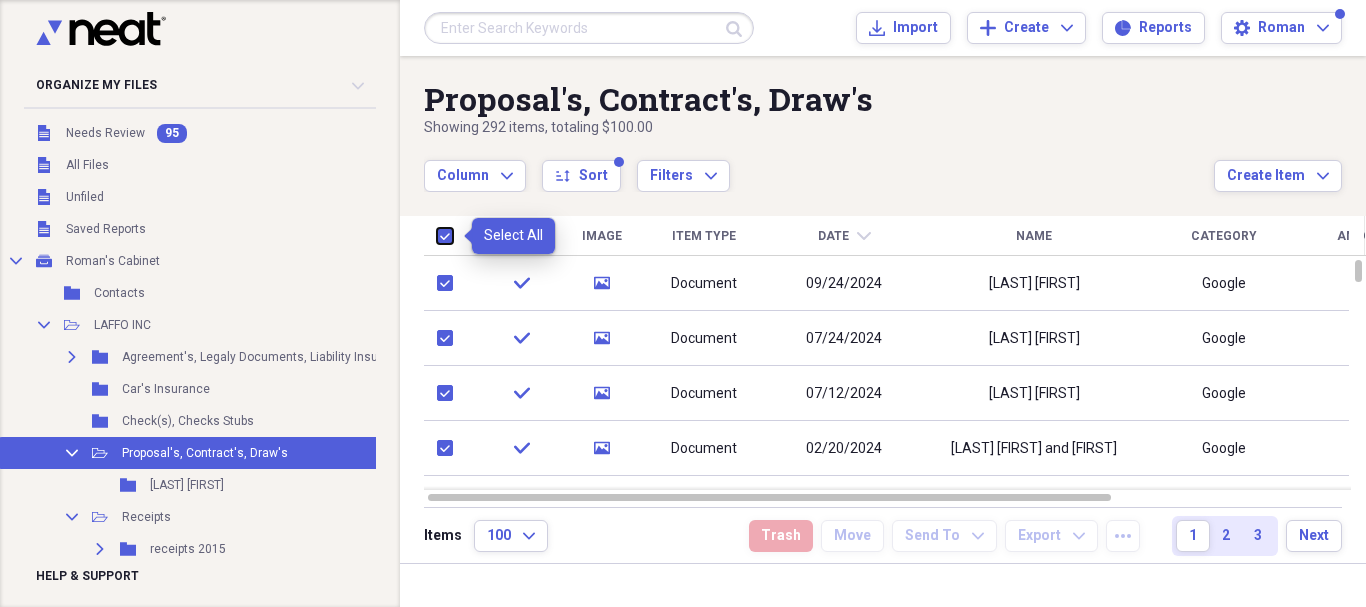 checkbox on "true" 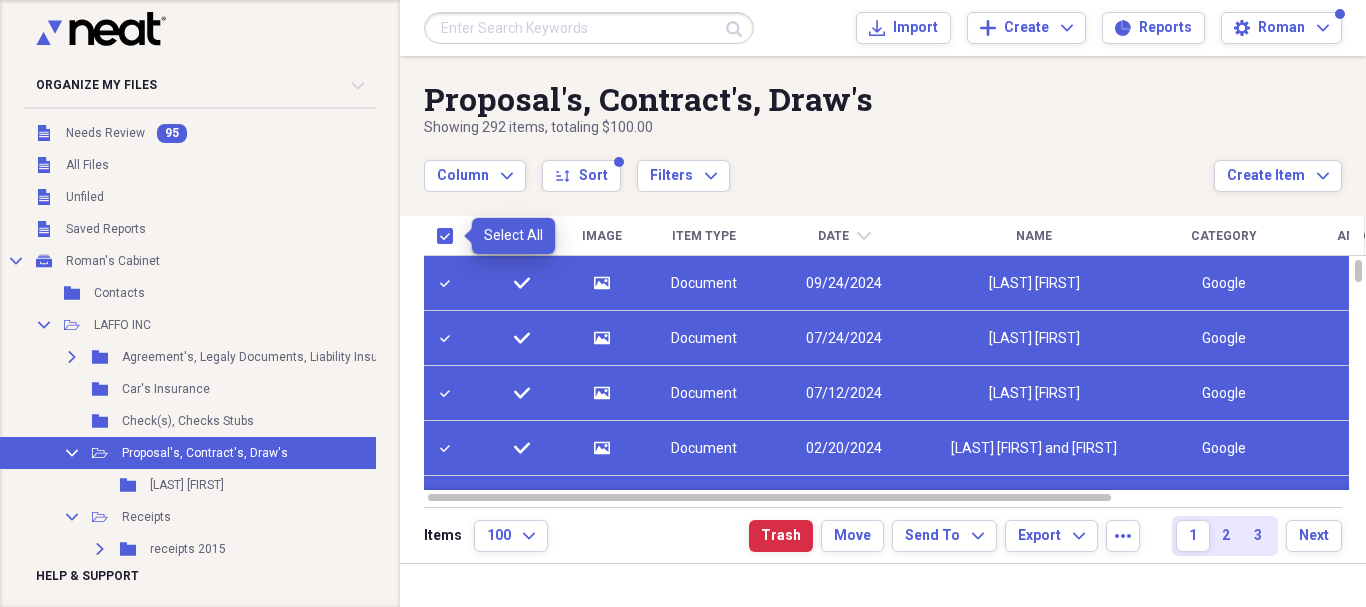 click at bounding box center (449, 236) 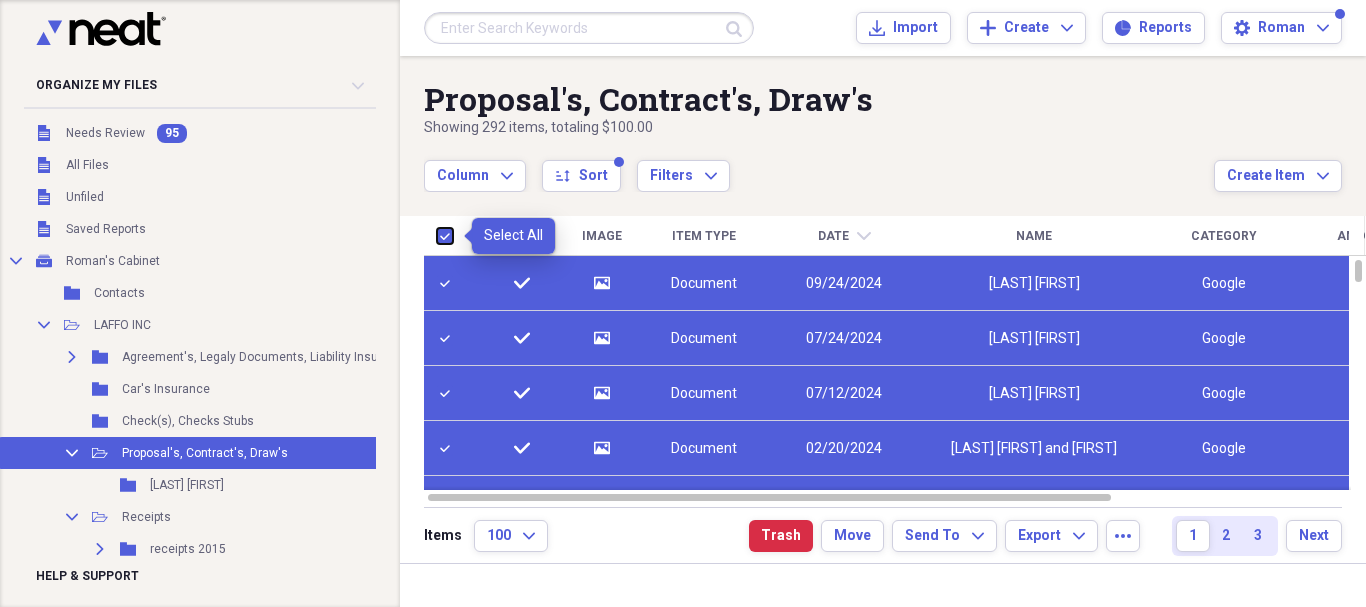 click at bounding box center [437, 235] 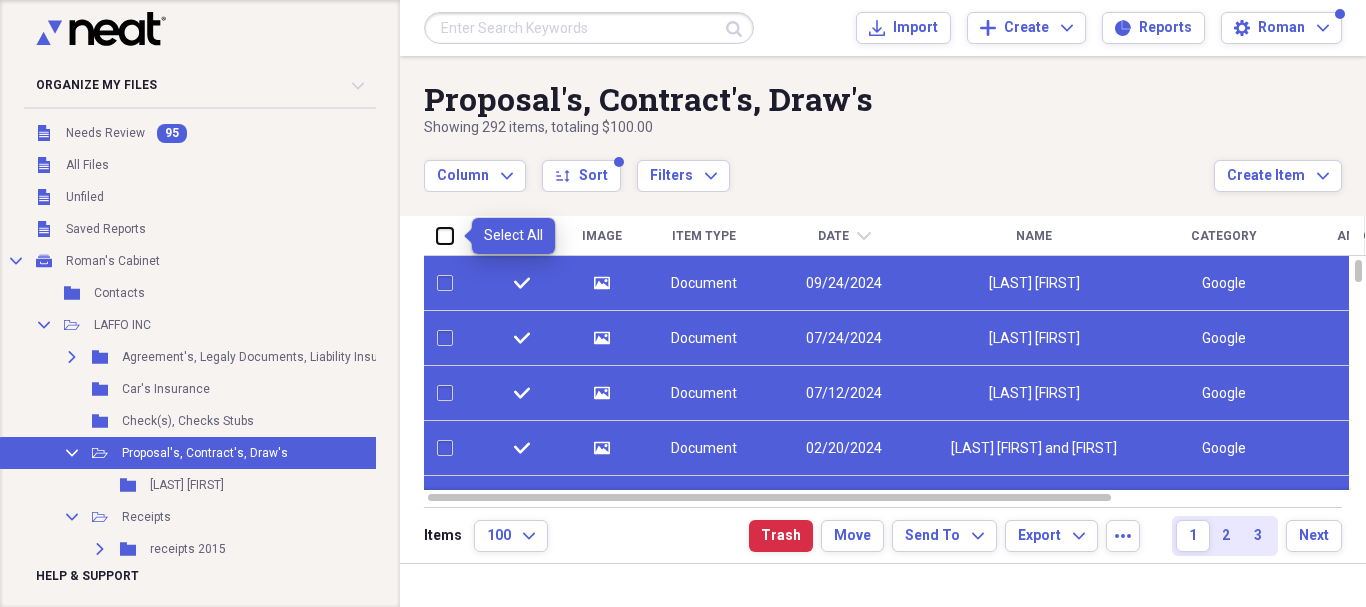 checkbox on "false" 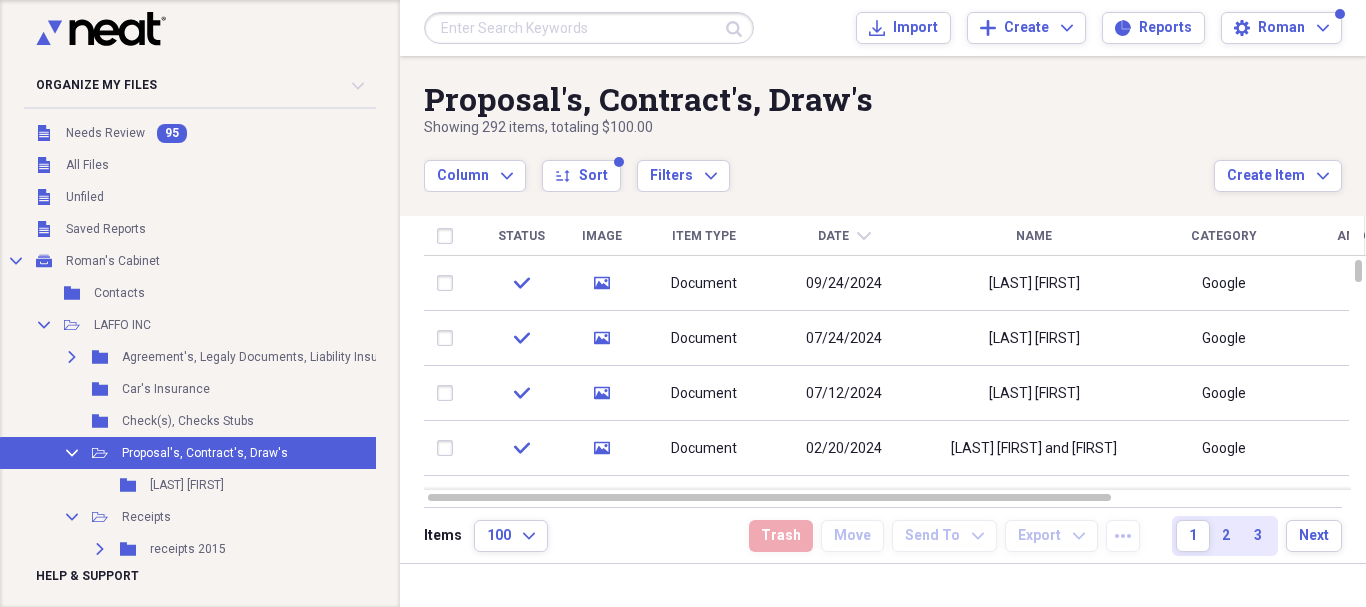 click on "Date chevron-down" at bounding box center [844, 236] 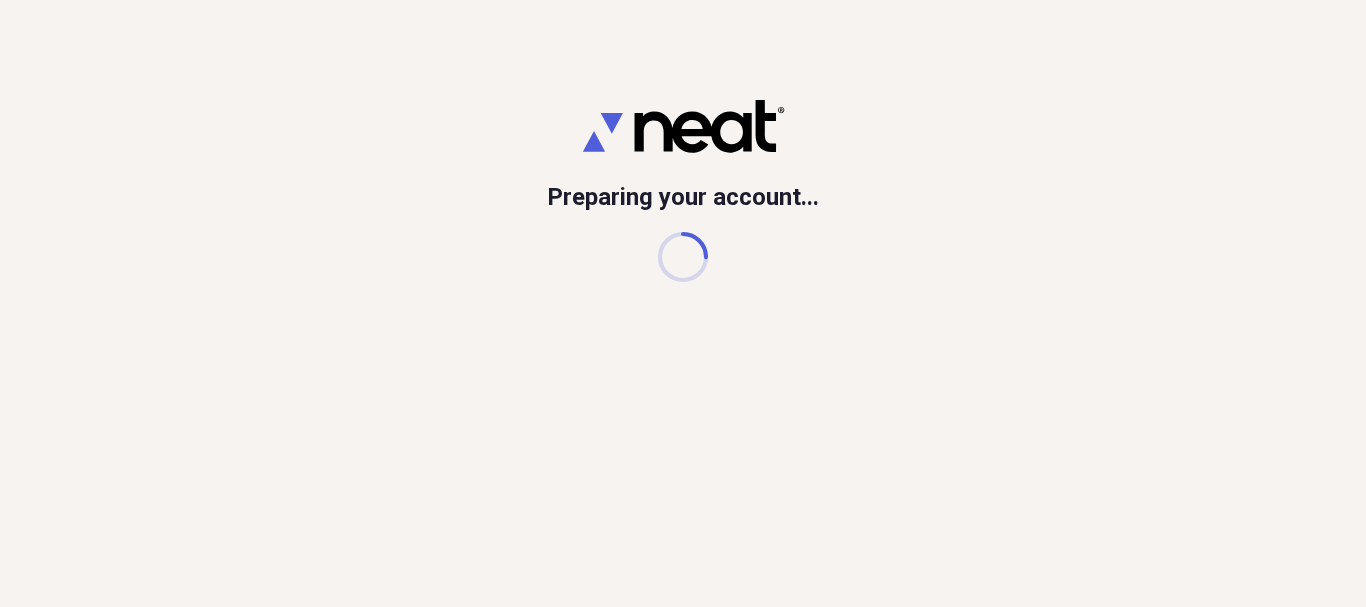 scroll, scrollTop: 0, scrollLeft: 0, axis: both 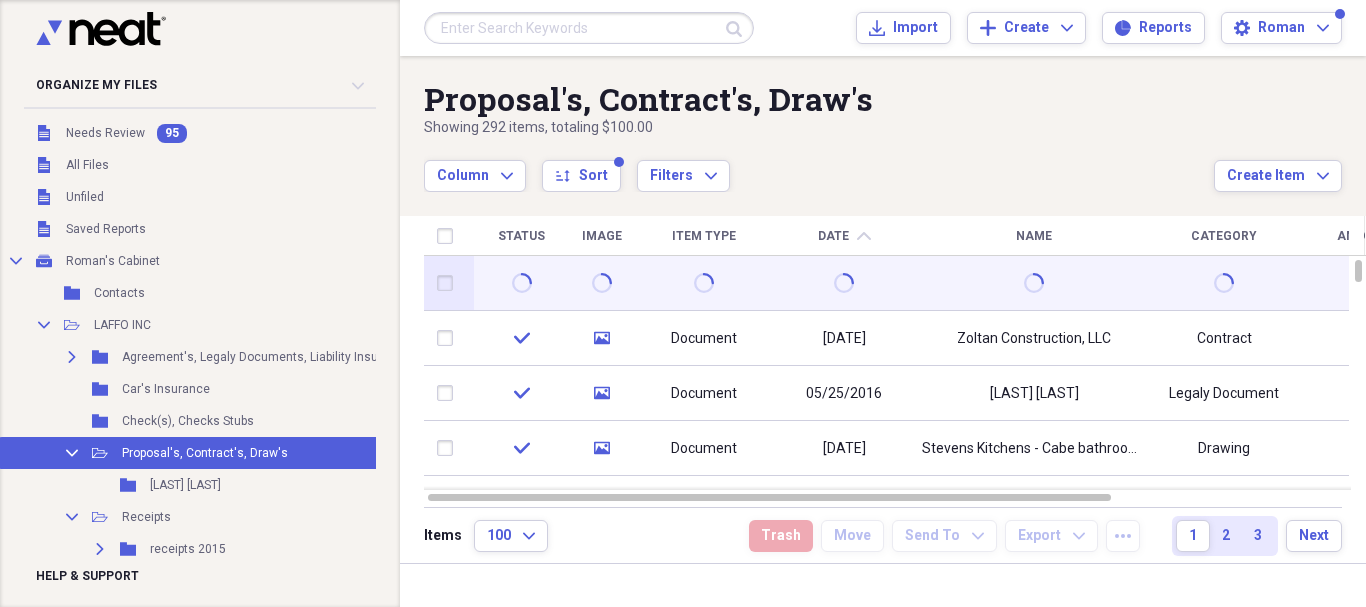 click at bounding box center [704, 283] 